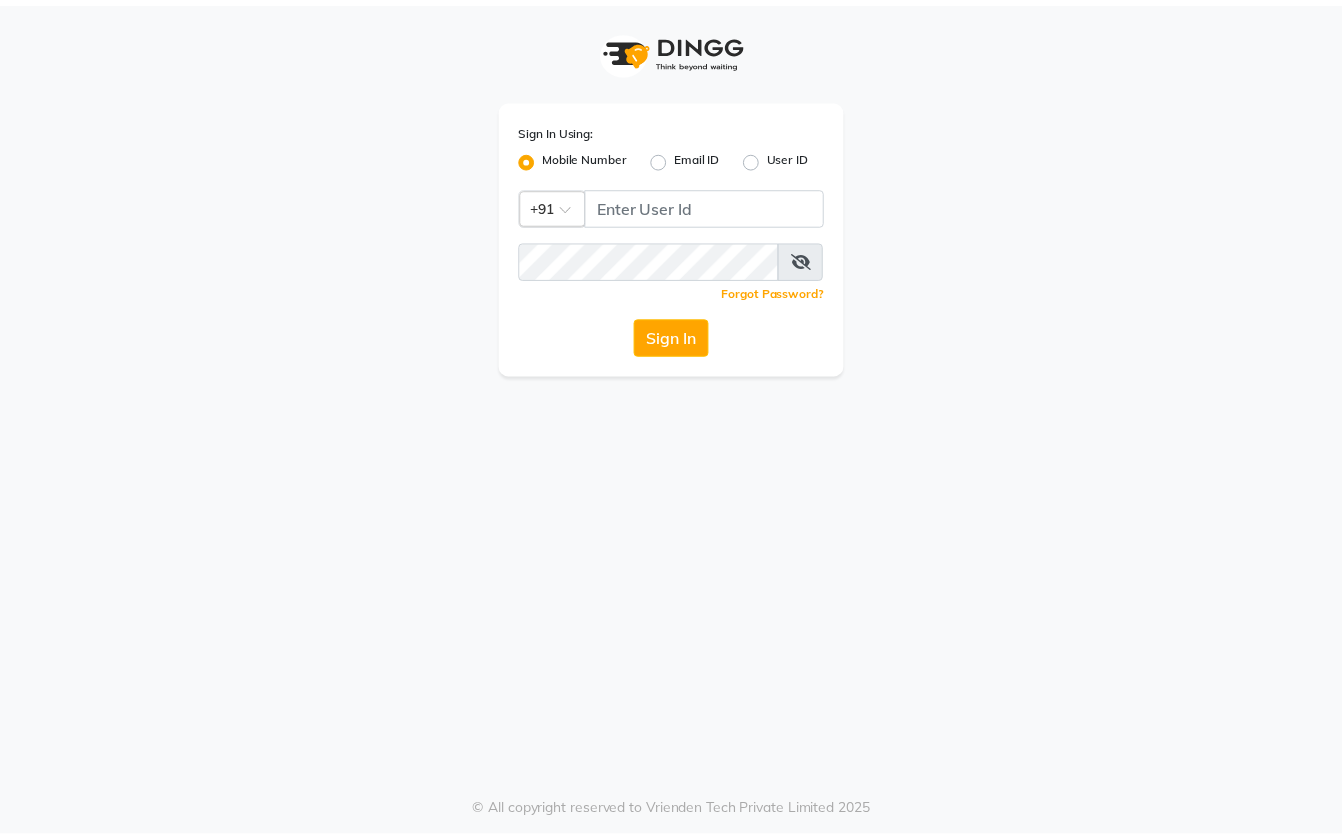 scroll, scrollTop: 0, scrollLeft: 0, axis: both 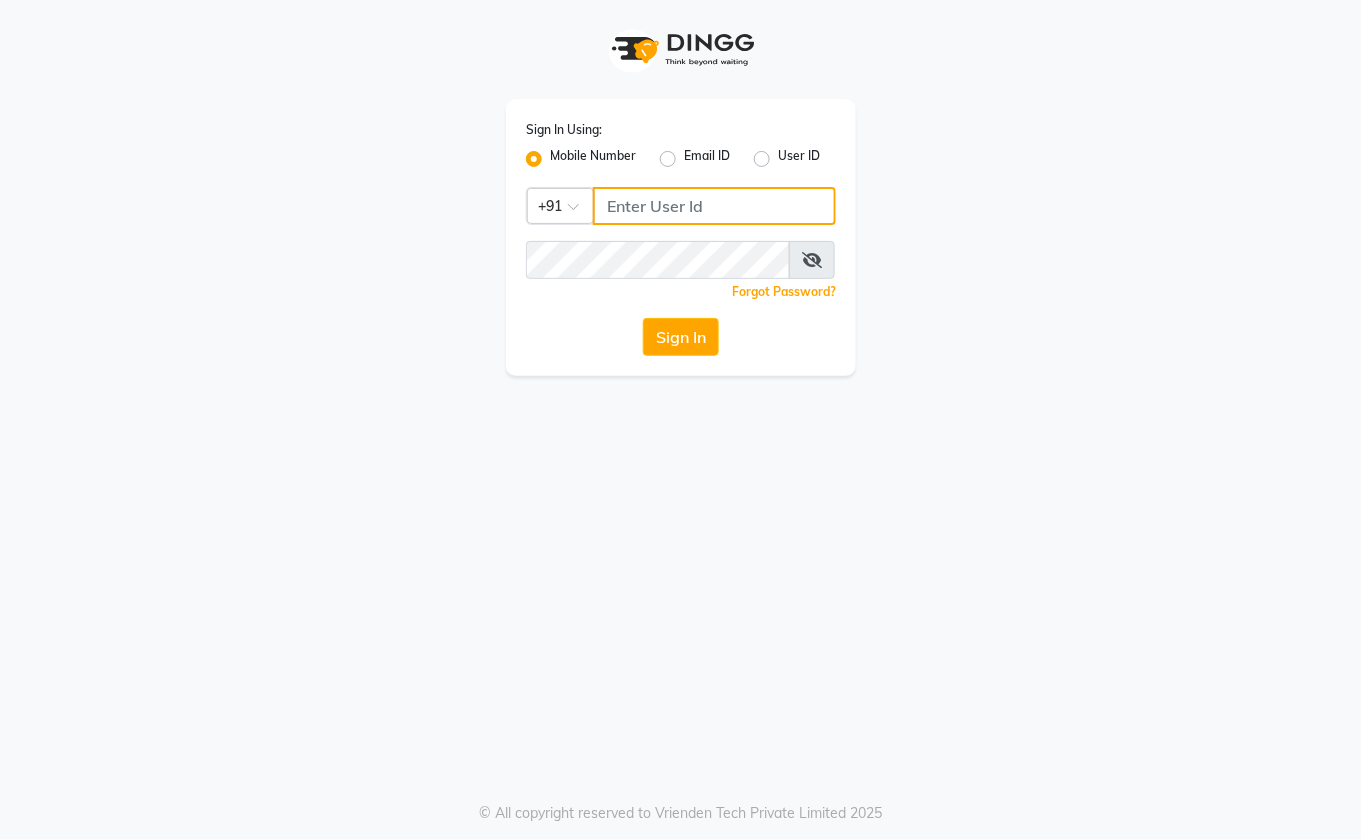 click 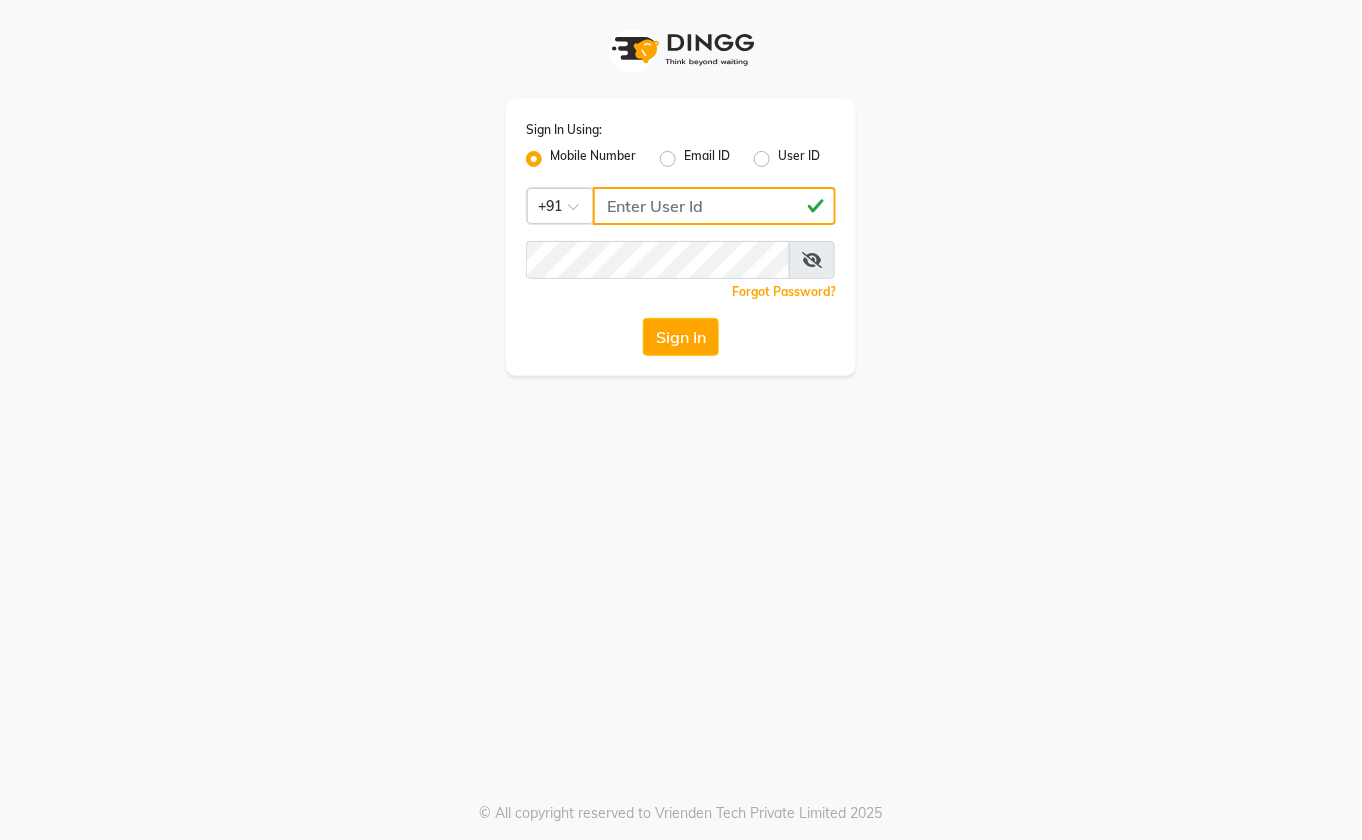 type on "[PHONE]" 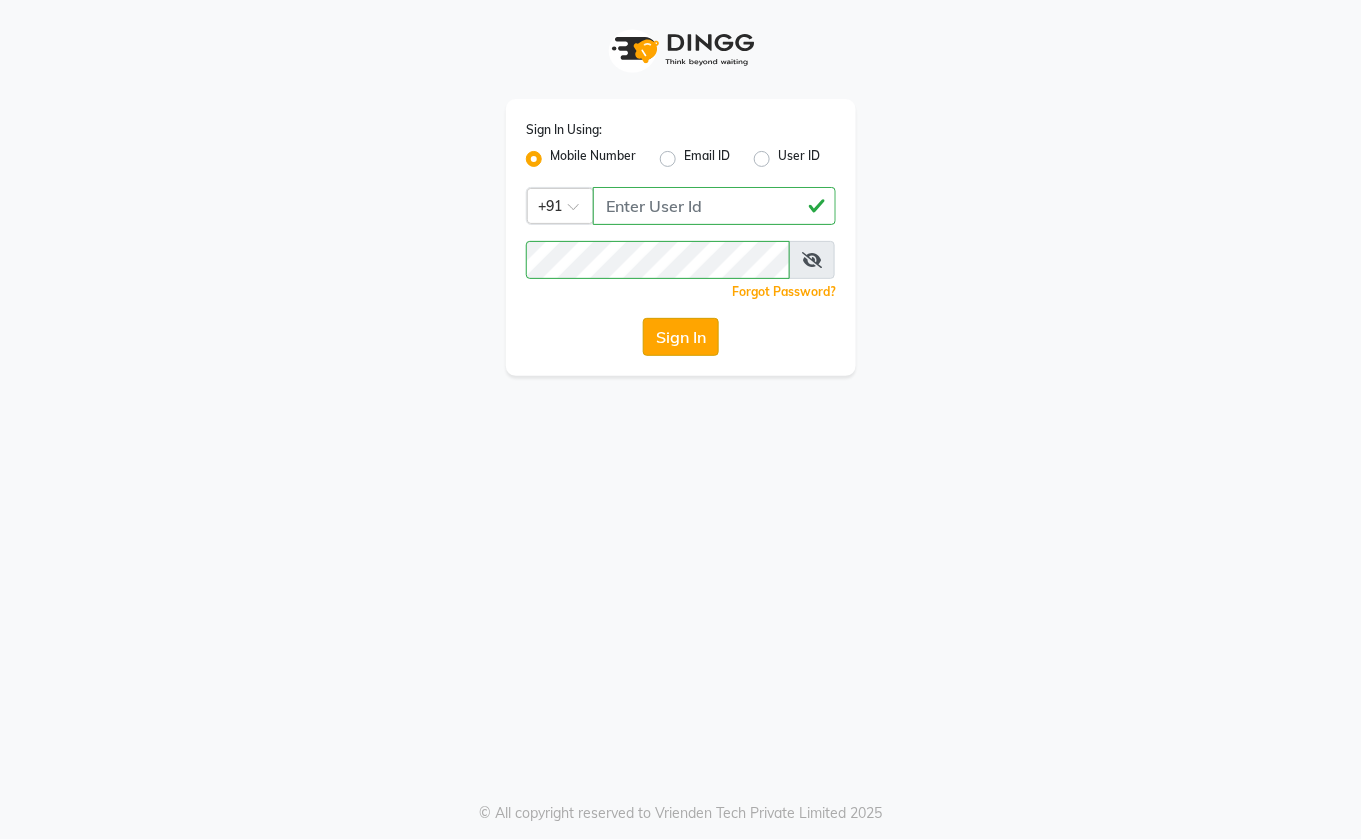 click on "Sign In" 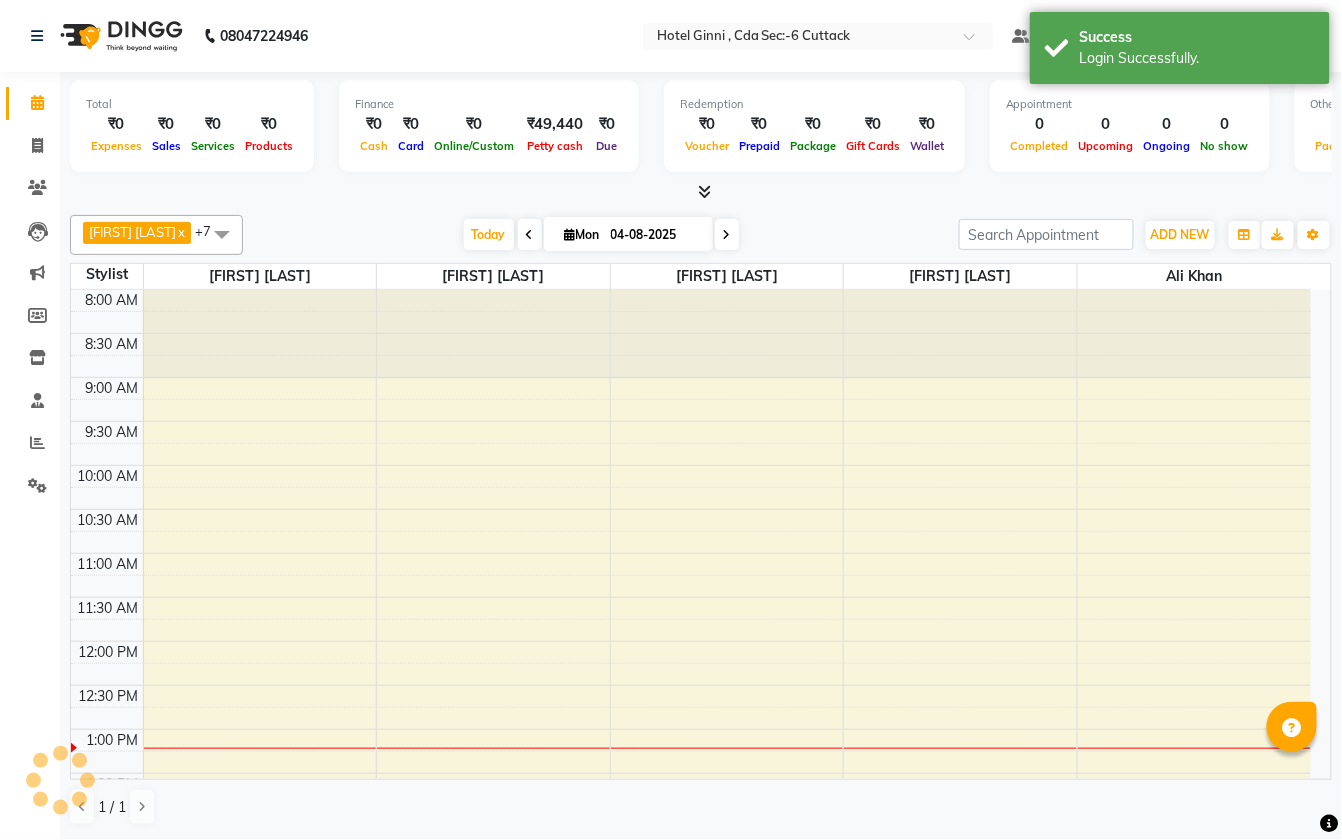 scroll, scrollTop: 0, scrollLeft: 0, axis: both 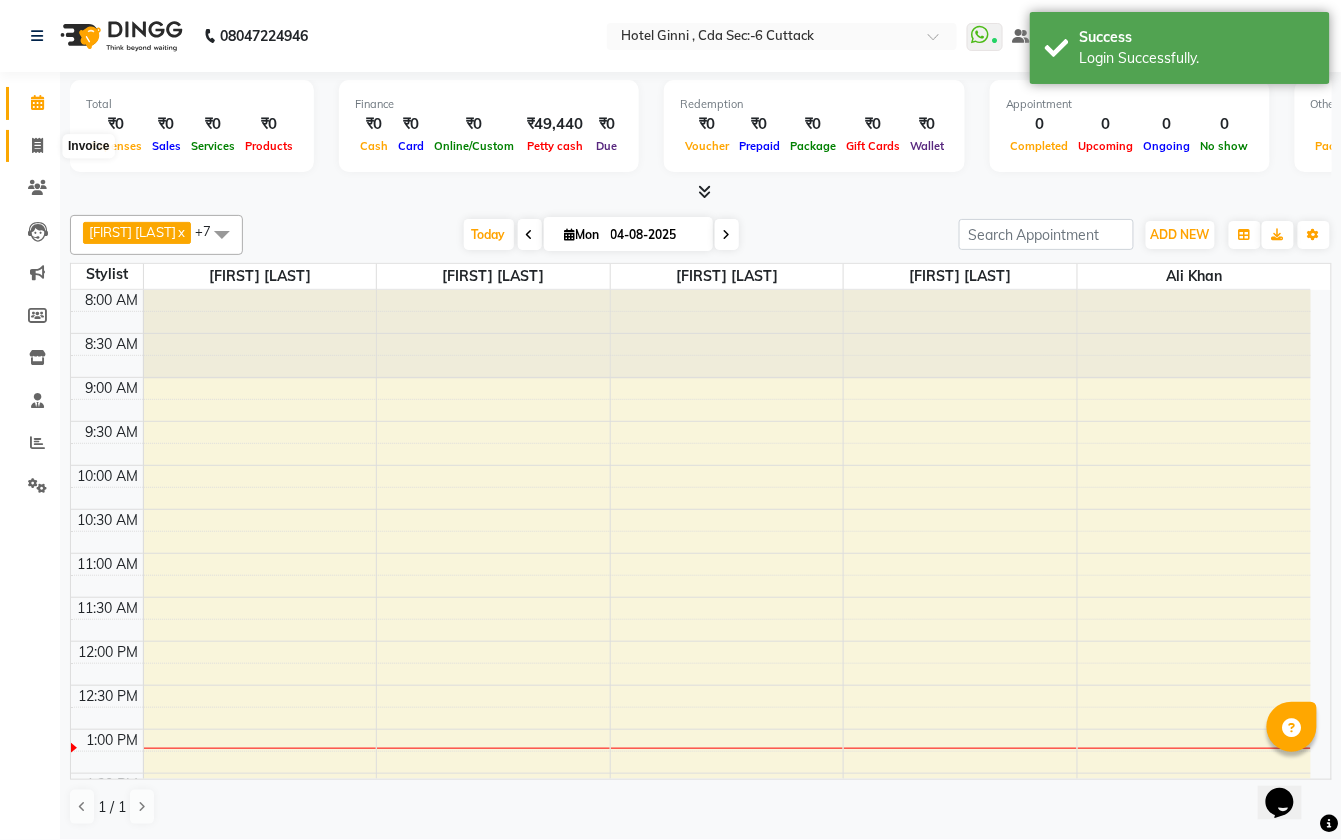click 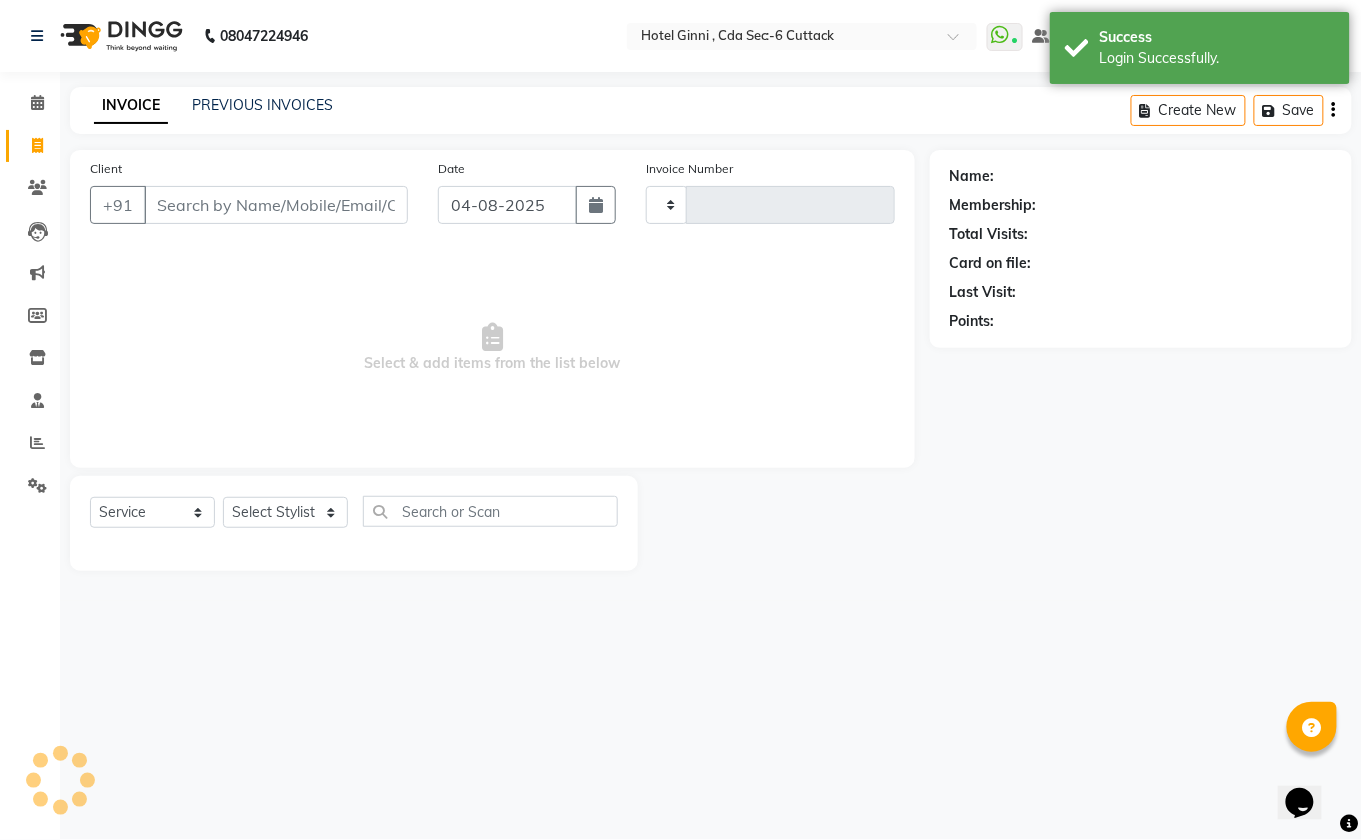 type on "0239" 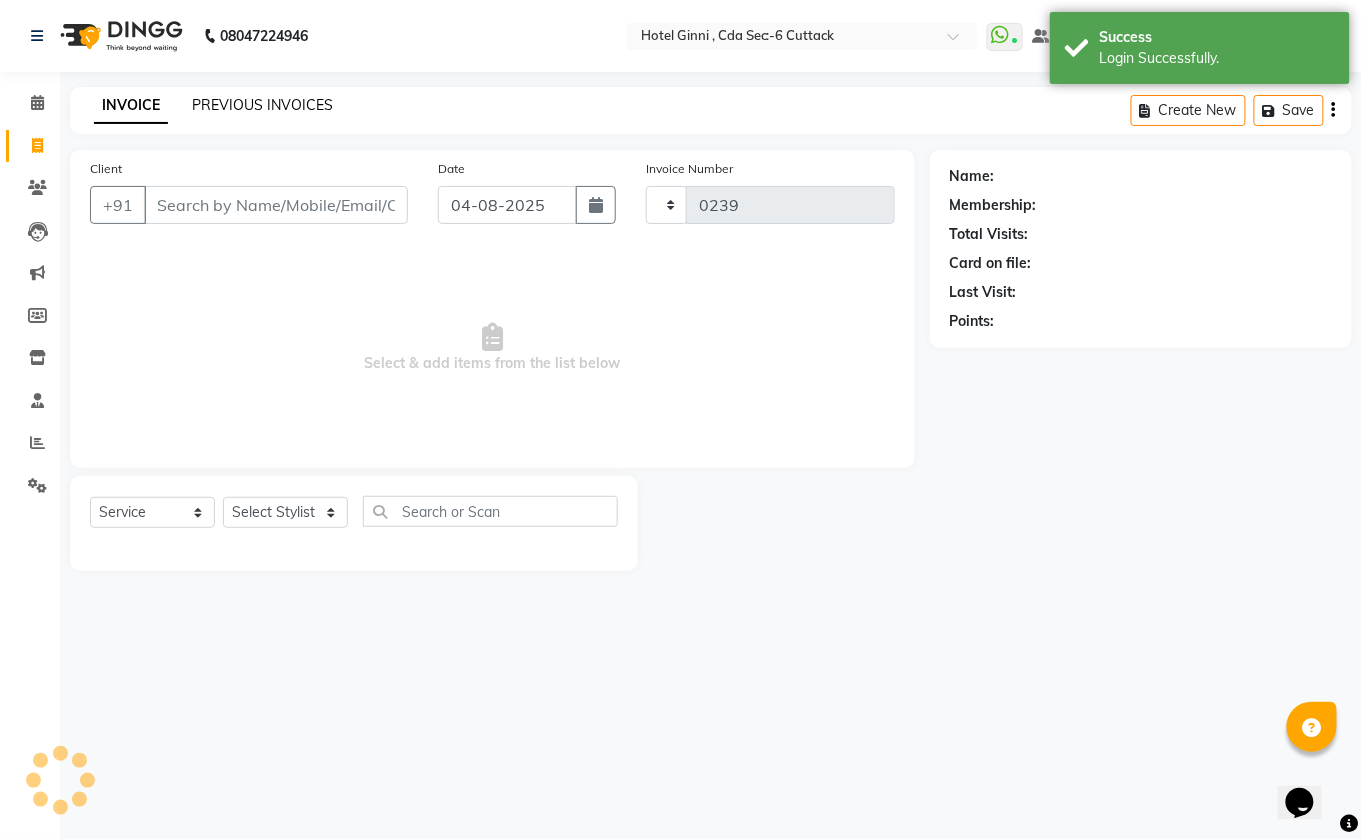 select on "7840" 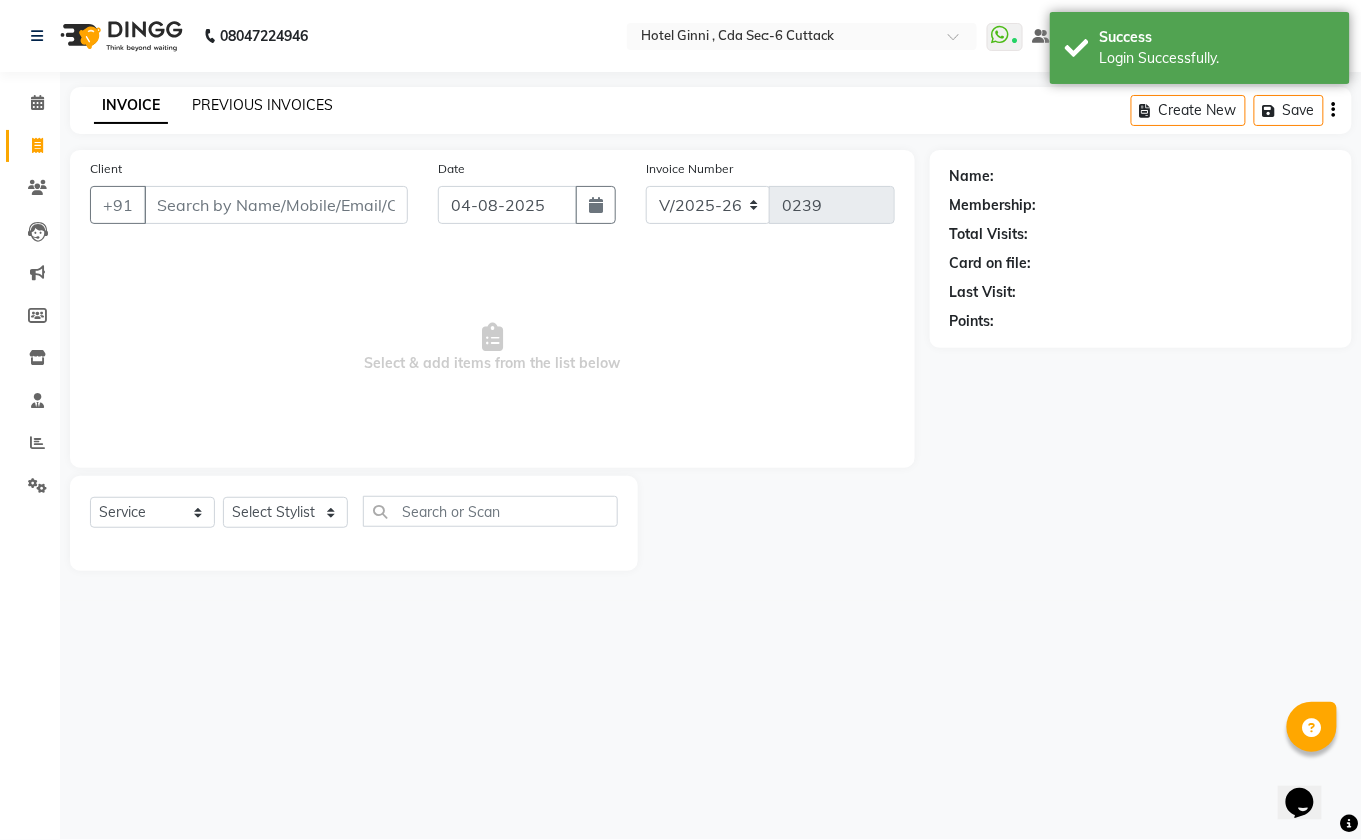 click on "PREVIOUS INVOICES" 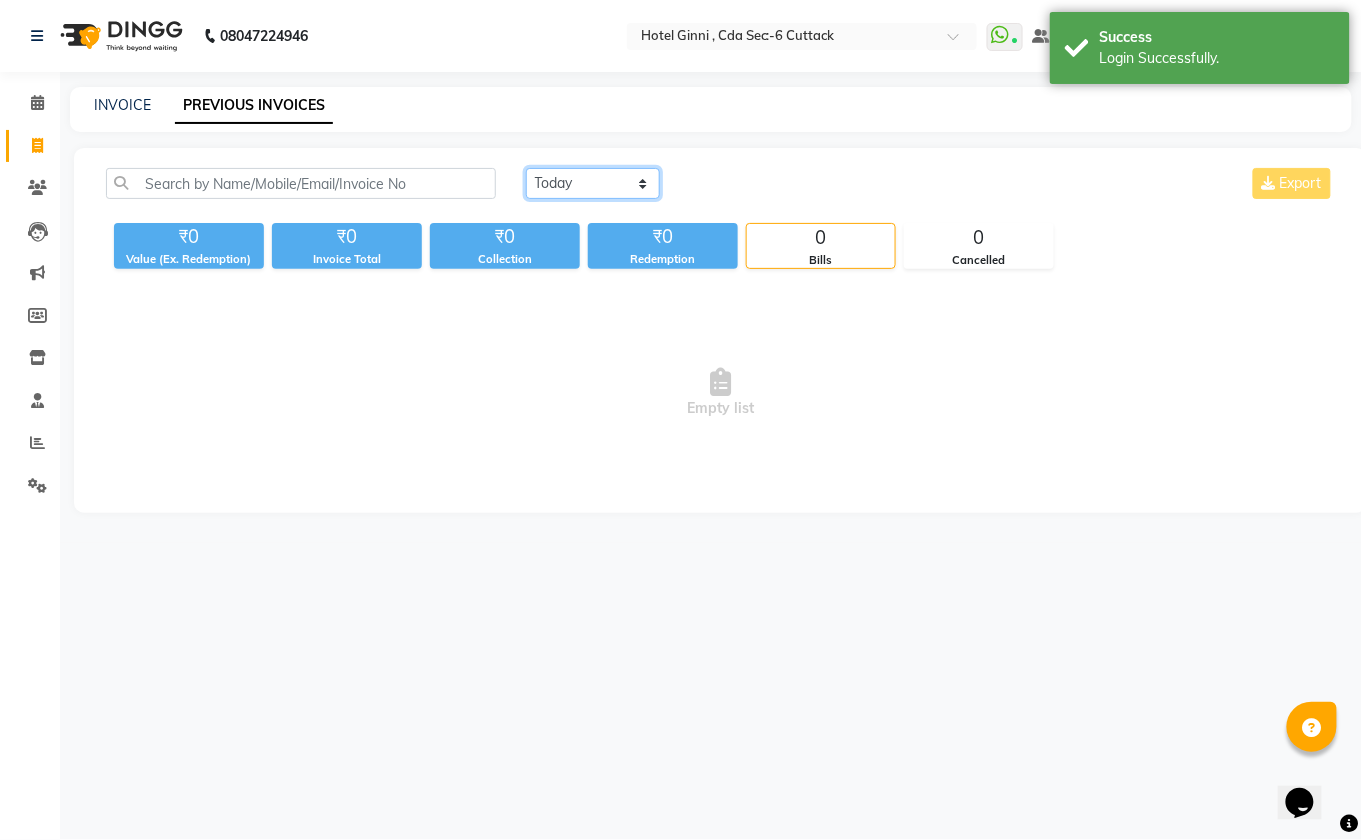 click on "Today Yesterday Custom Range" 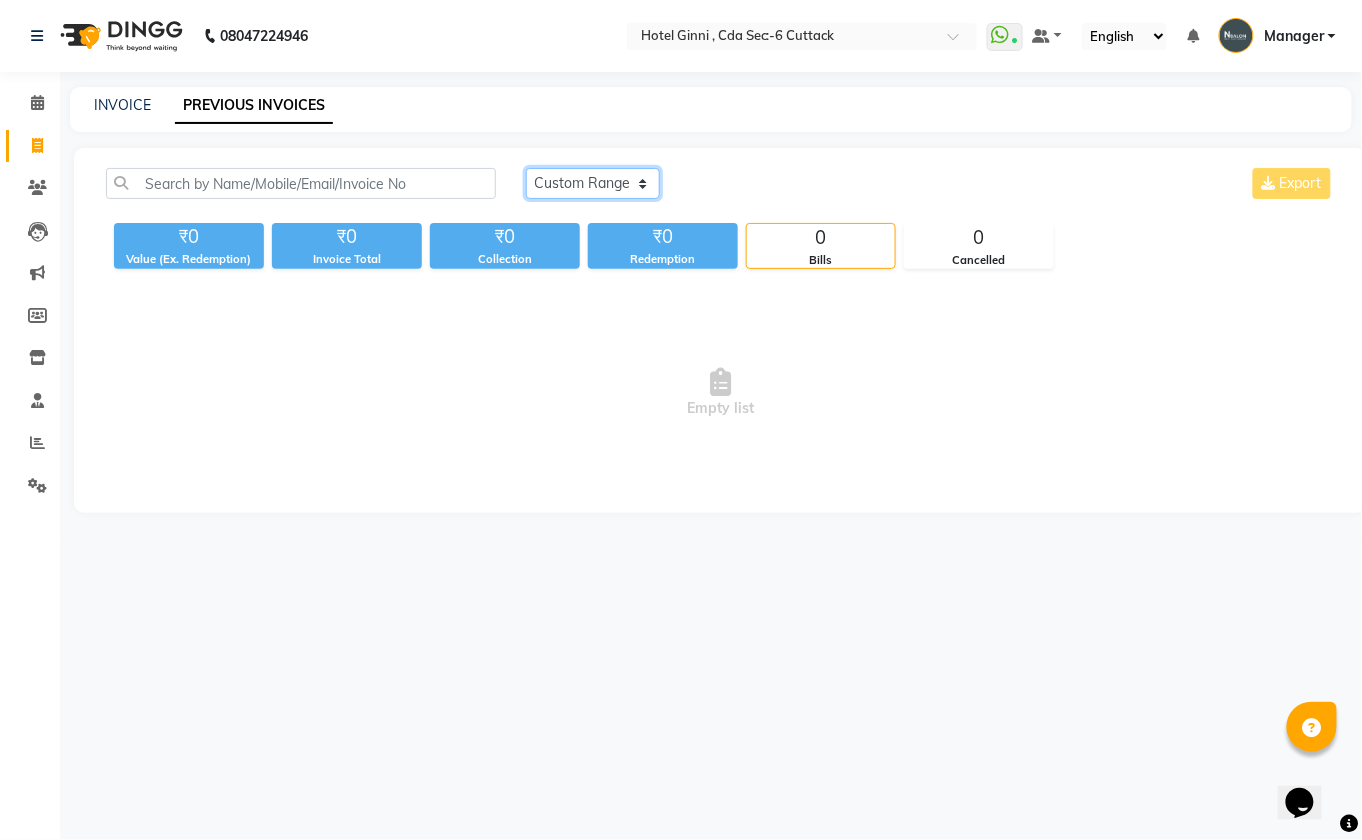 click on "Today Yesterday Custom Range" 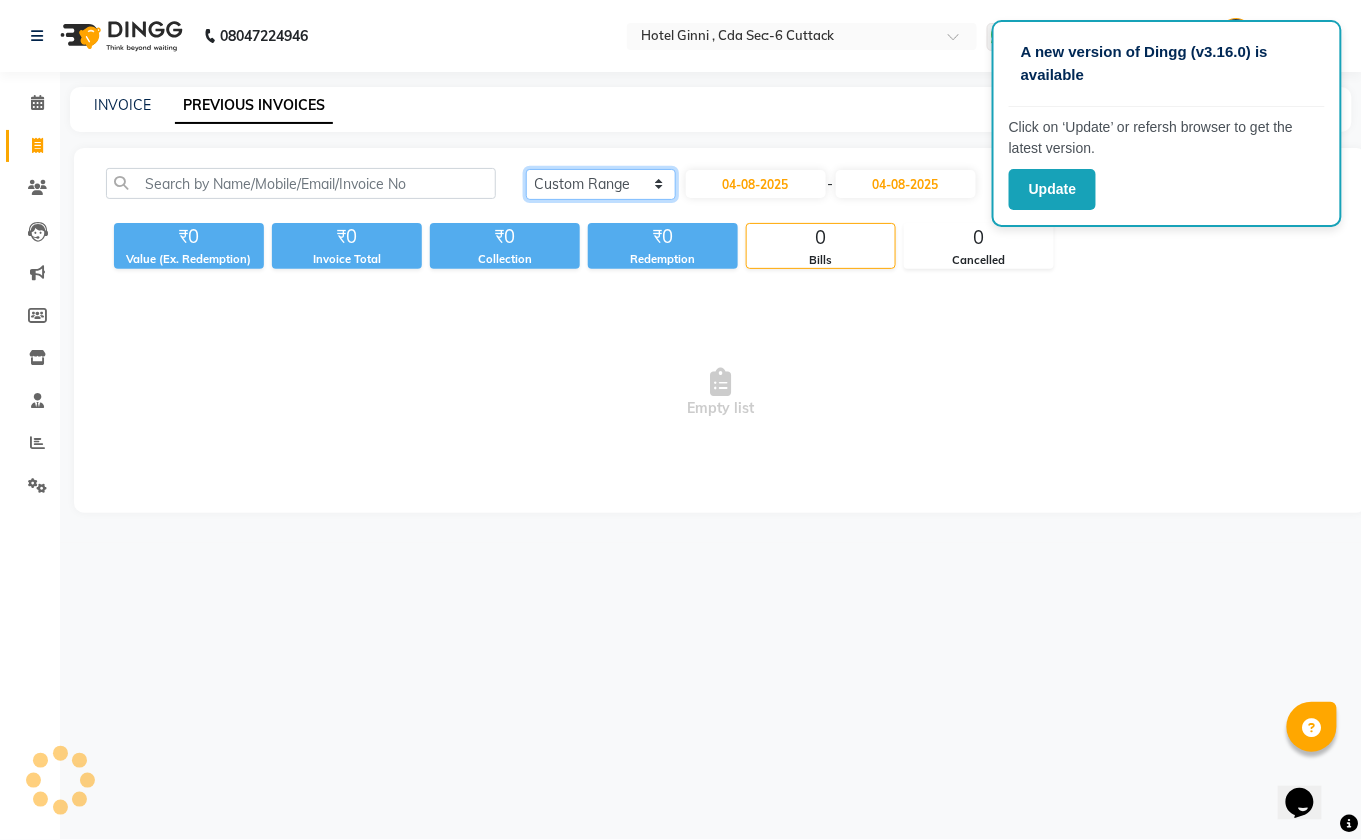 click on "Today Yesterday Custom Range" 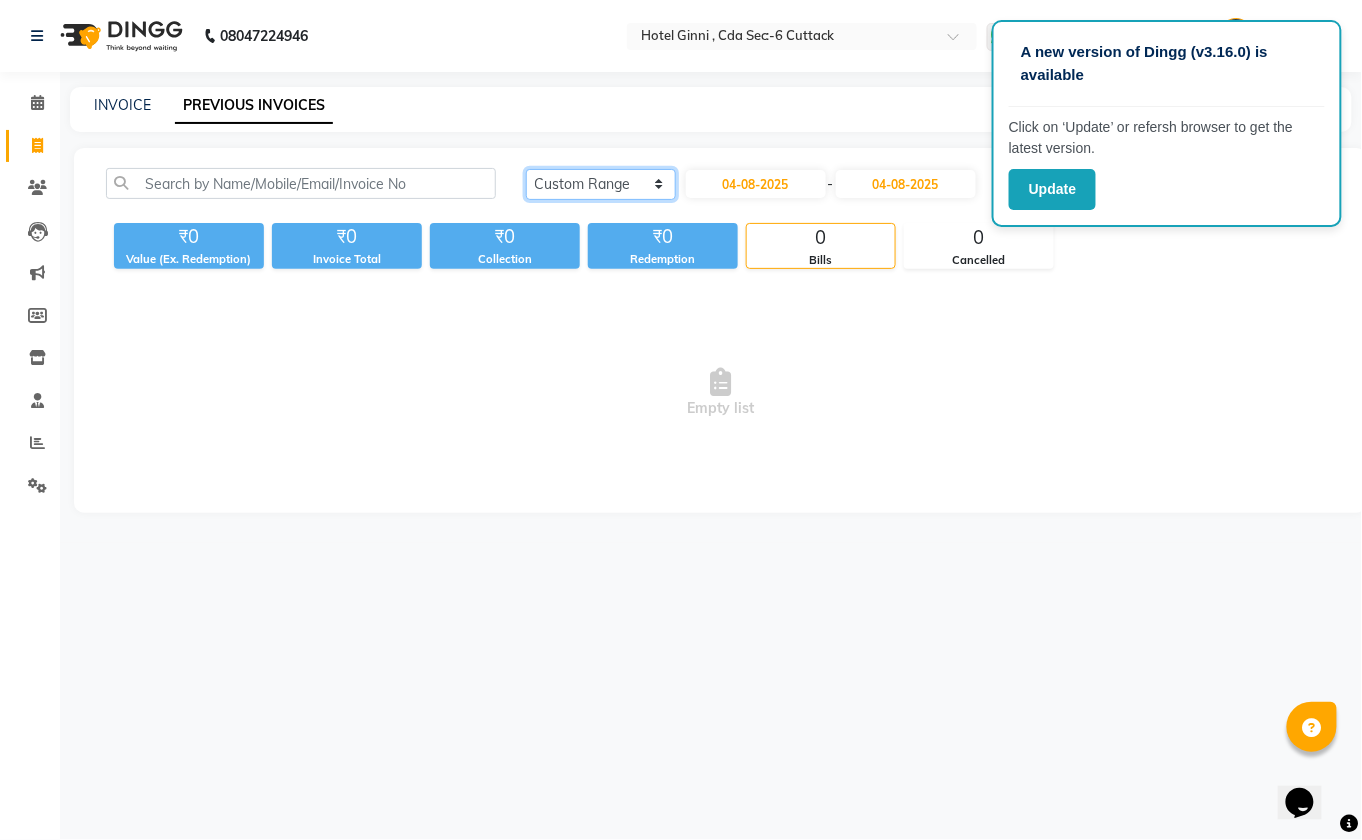 select on "yesterday" 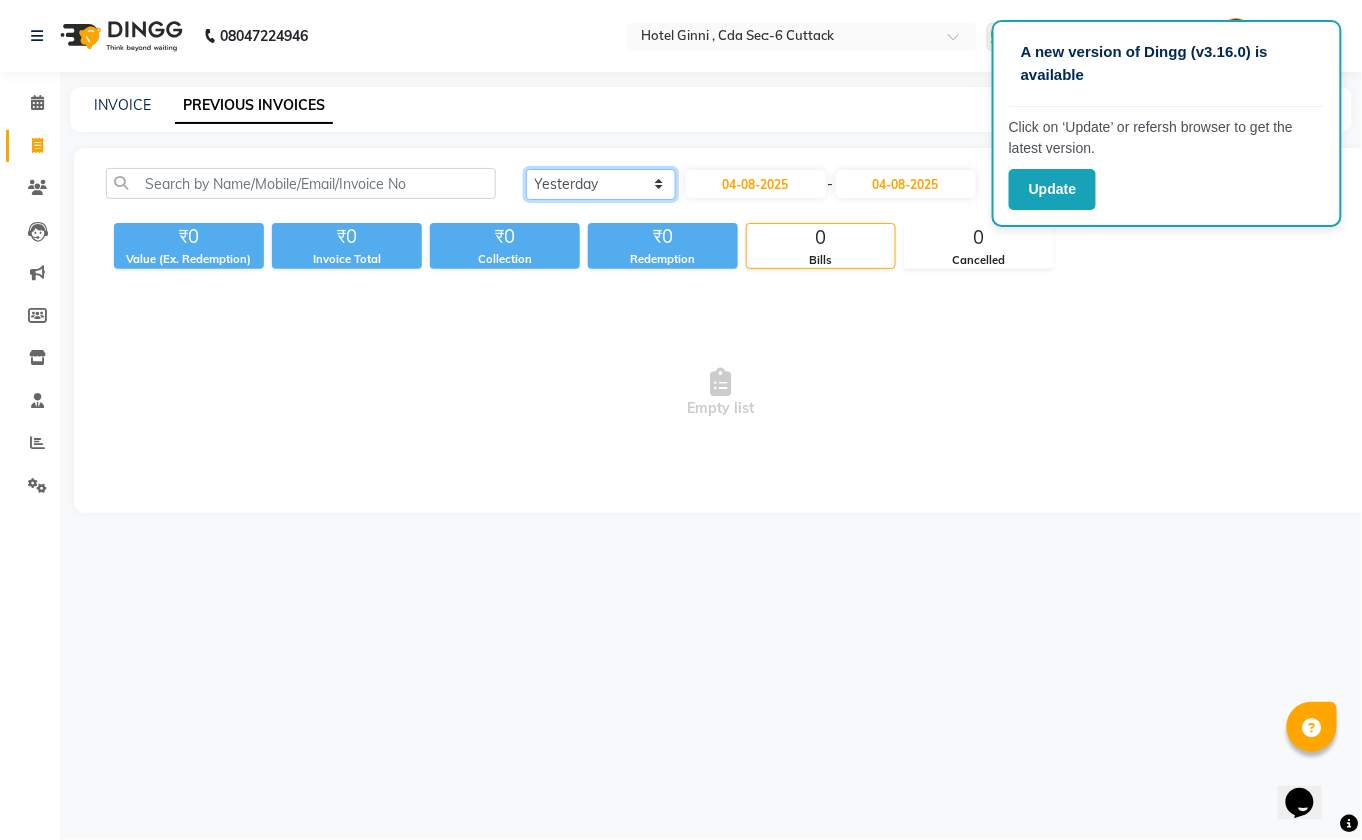 click on "Today Yesterday Custom Range" 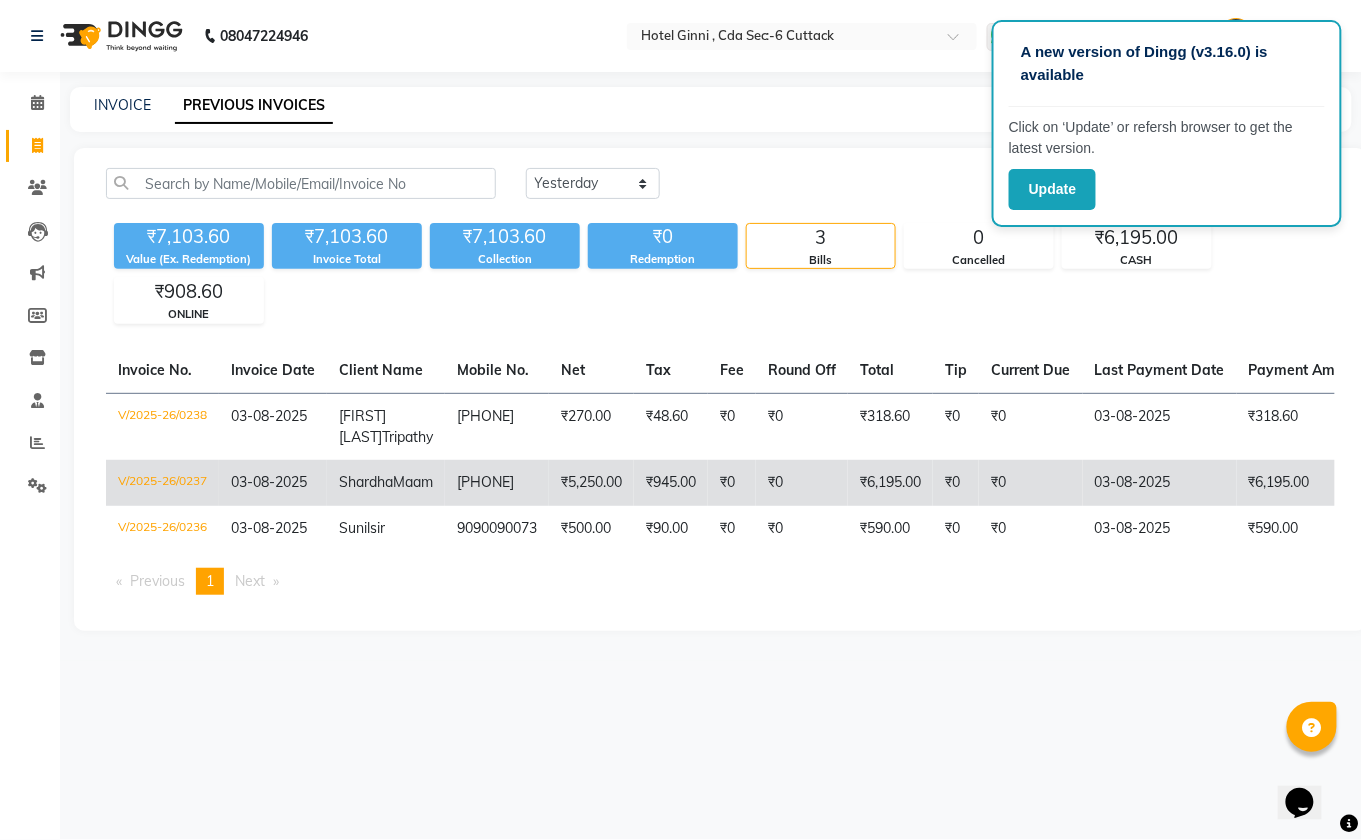 click on "[FIRST]  [TITLE]" 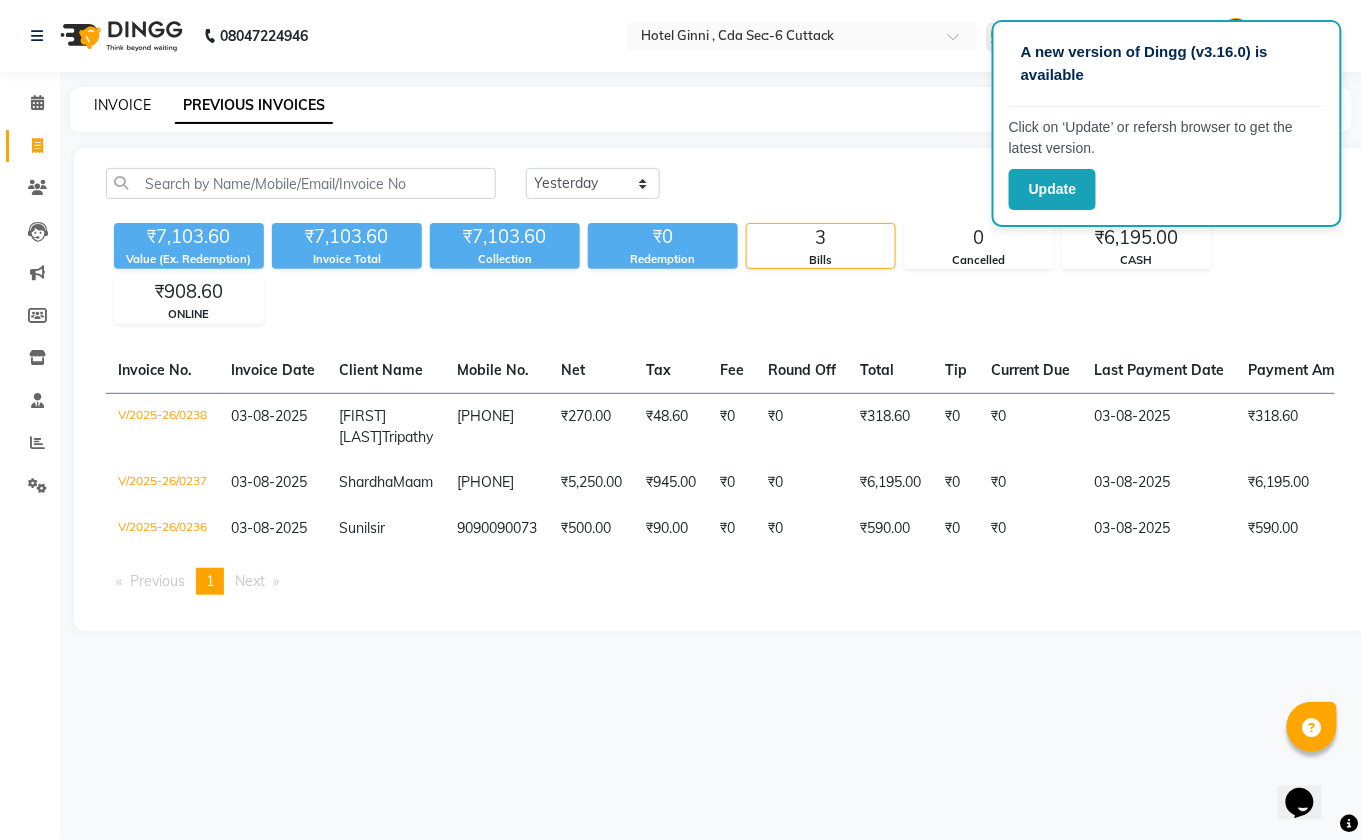 click on "INVOICE PREVIOUS INVOICES" 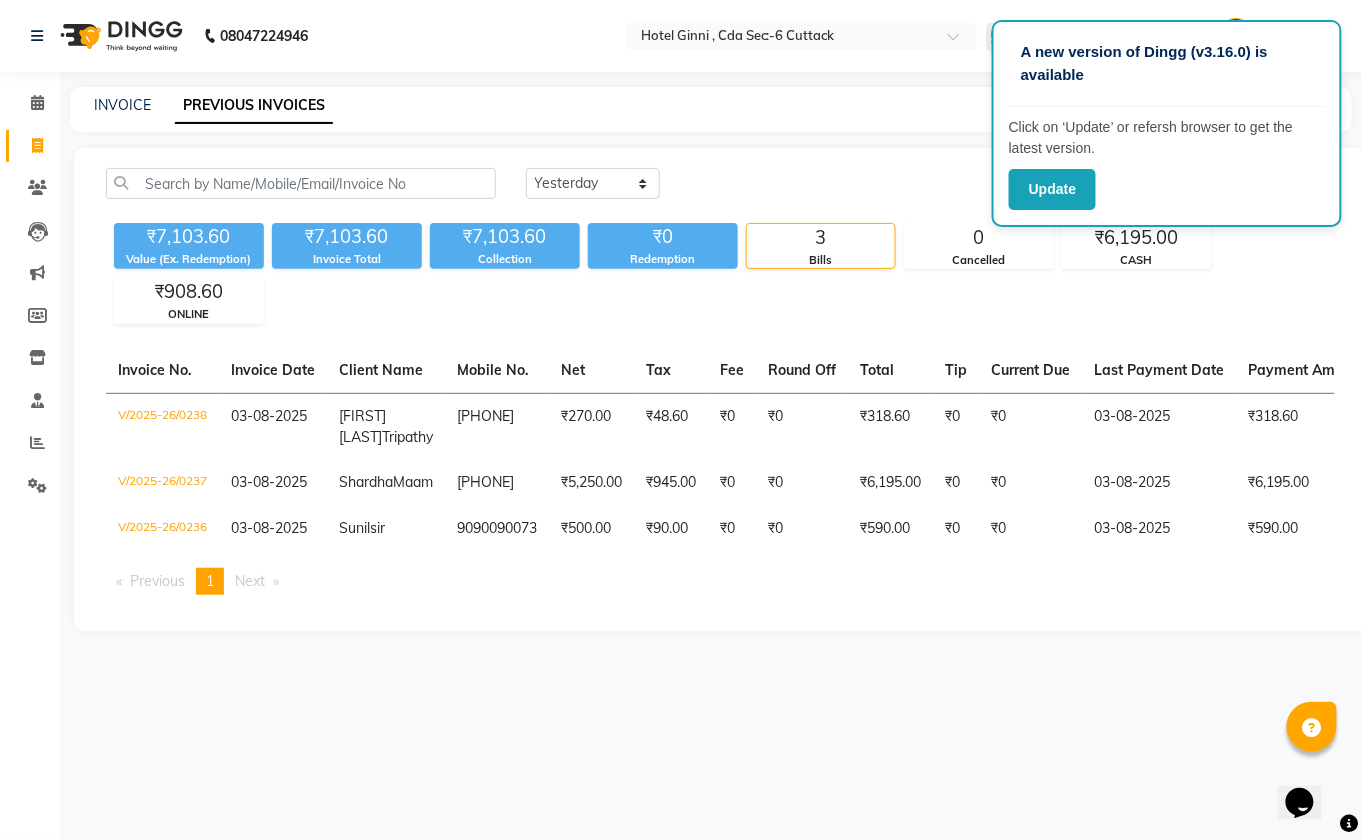 click on "INVOICE PREVIOUS INVOICES" 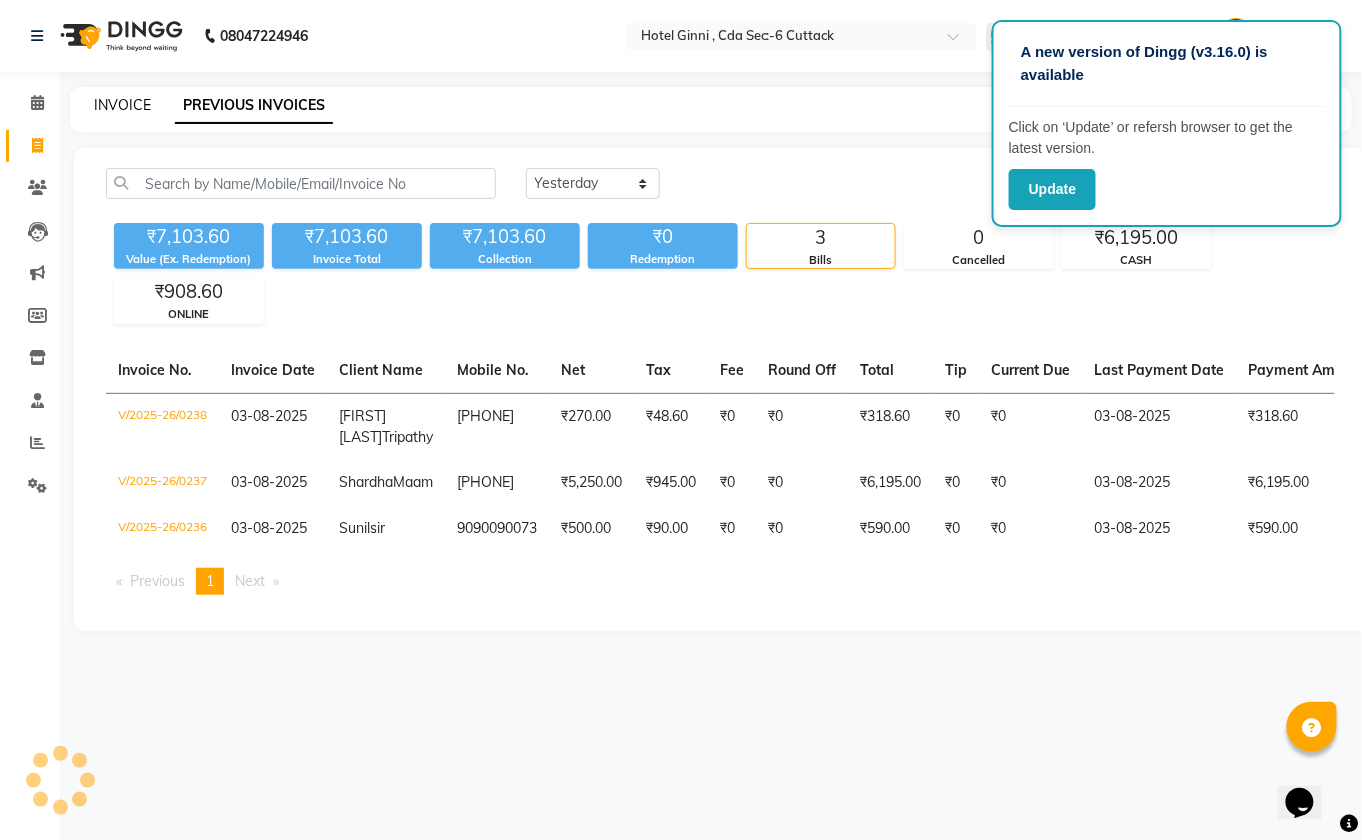 click on "INVOICE" 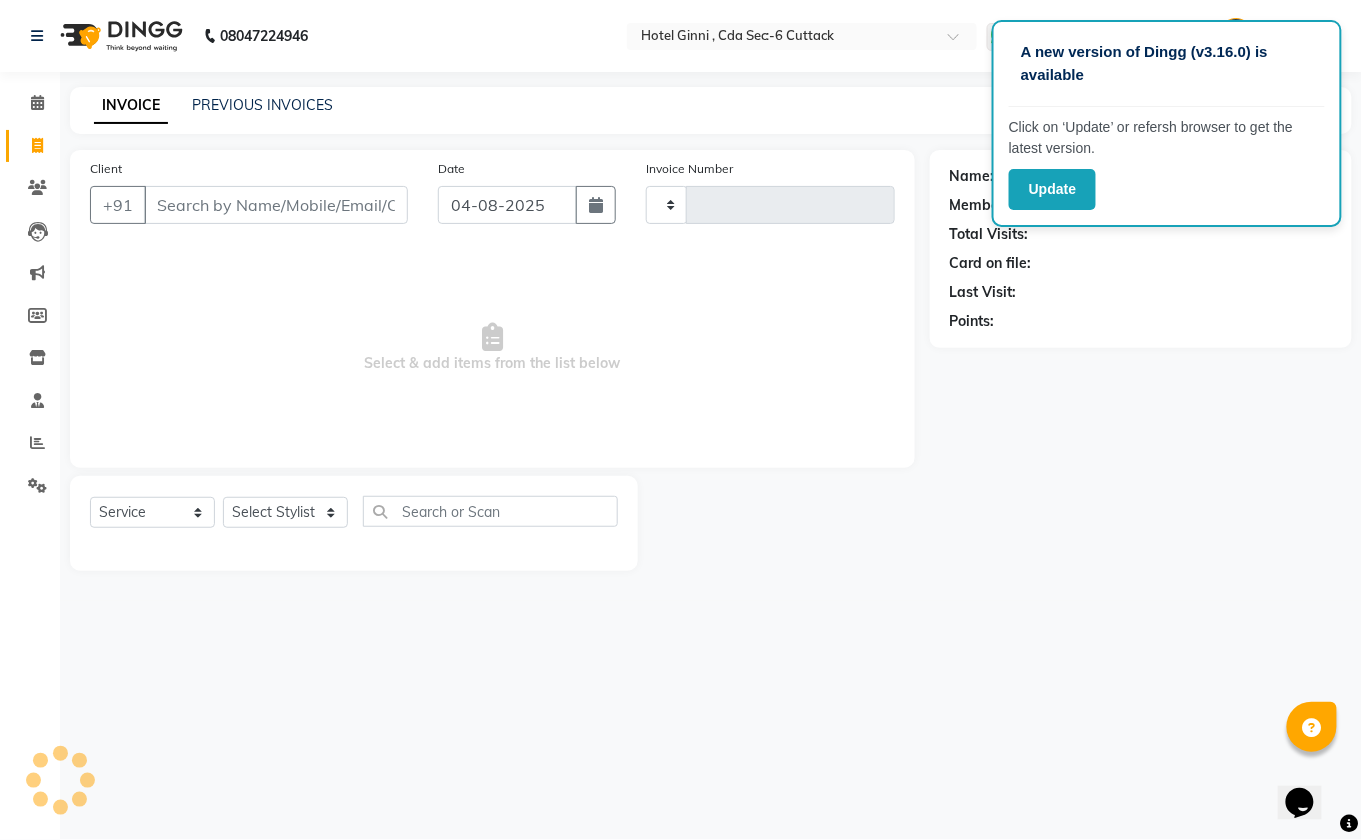 type on "0239" 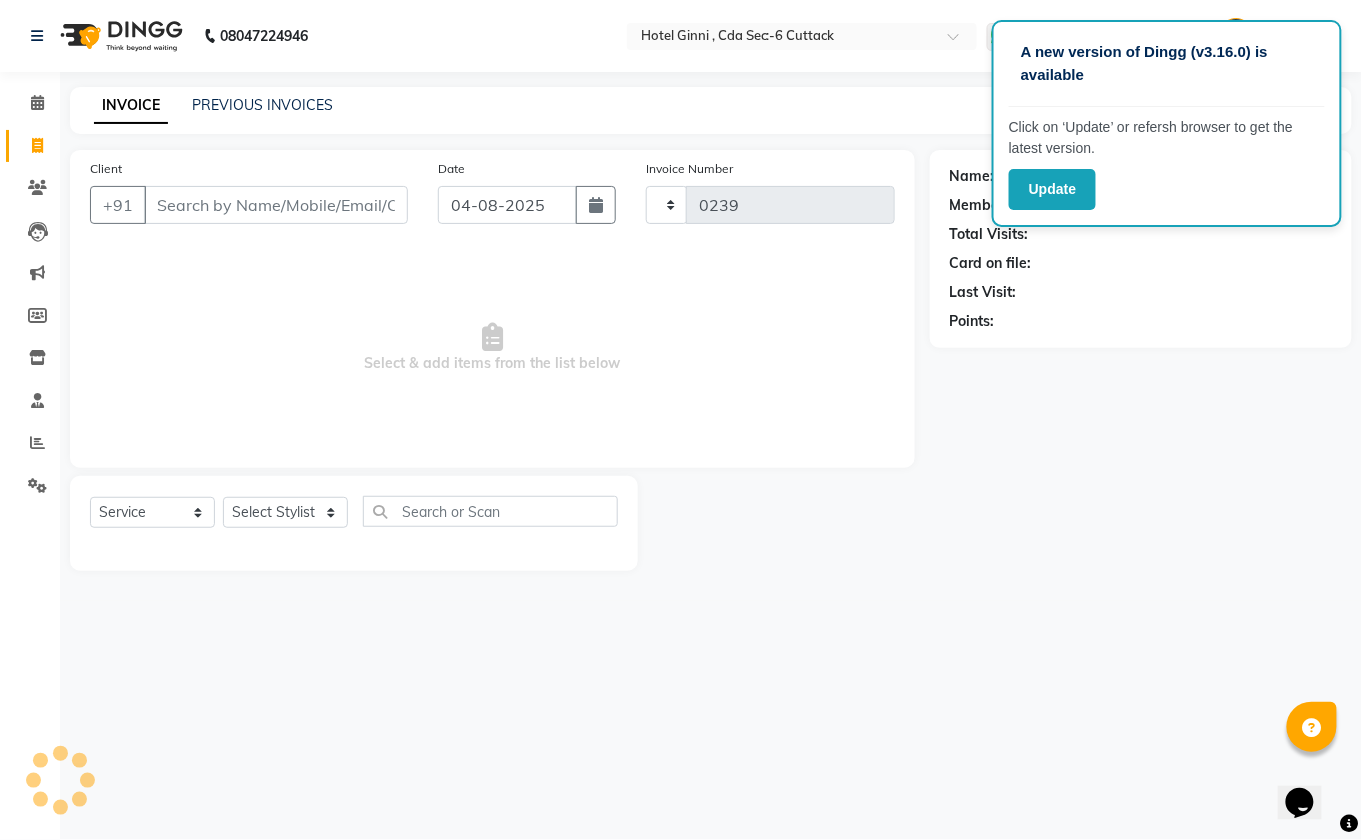select on "7840" 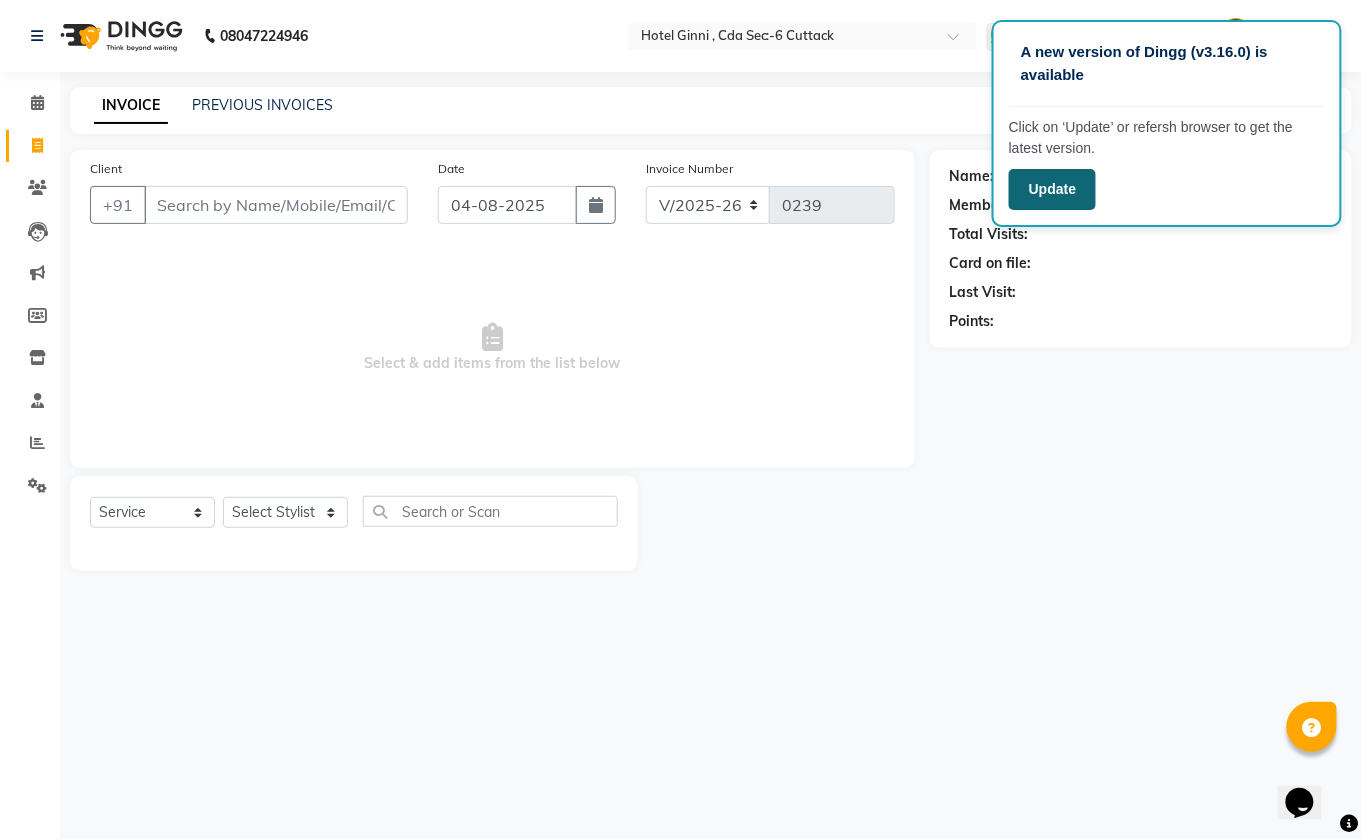 click on "Update" 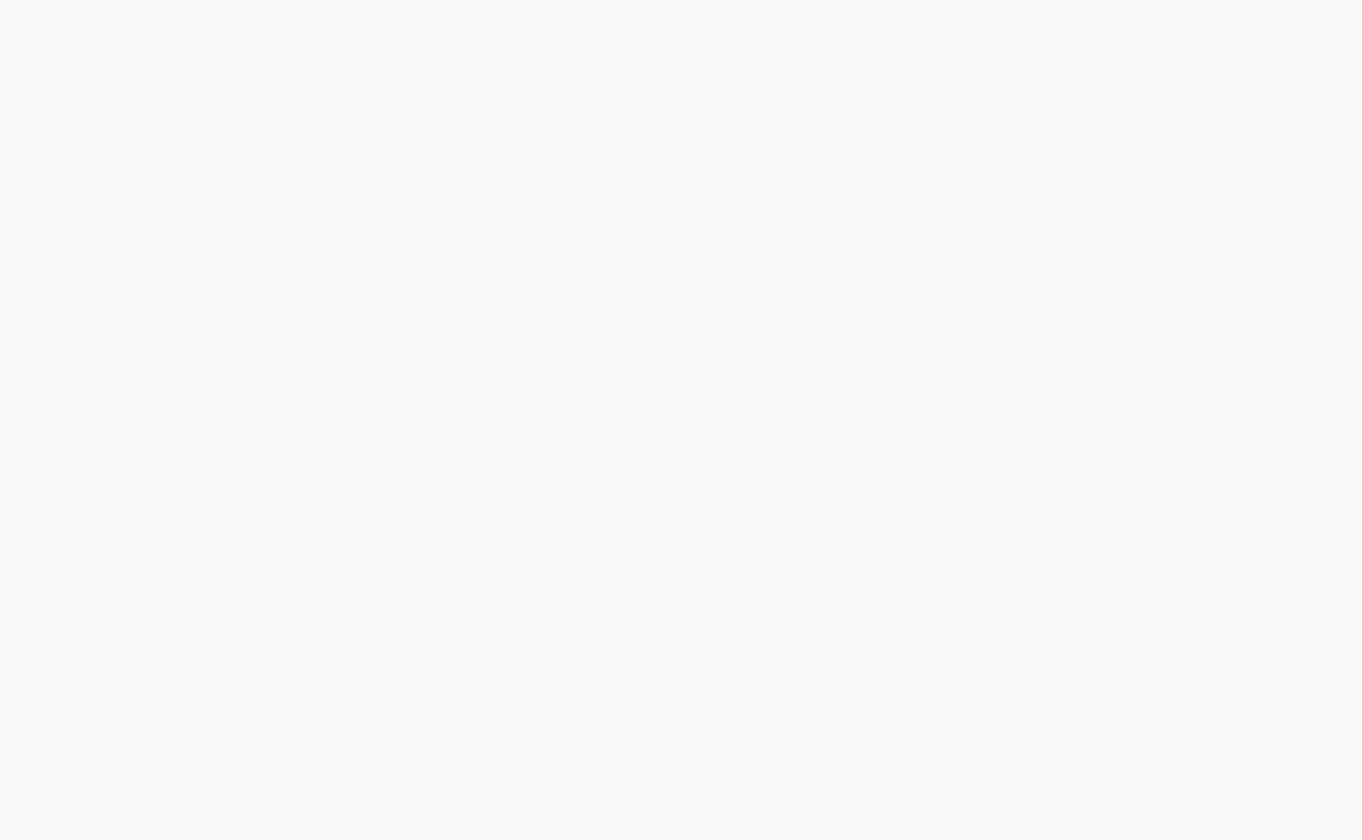 scroll, scrollTop: 0, scrollLeft: 0, axis: both 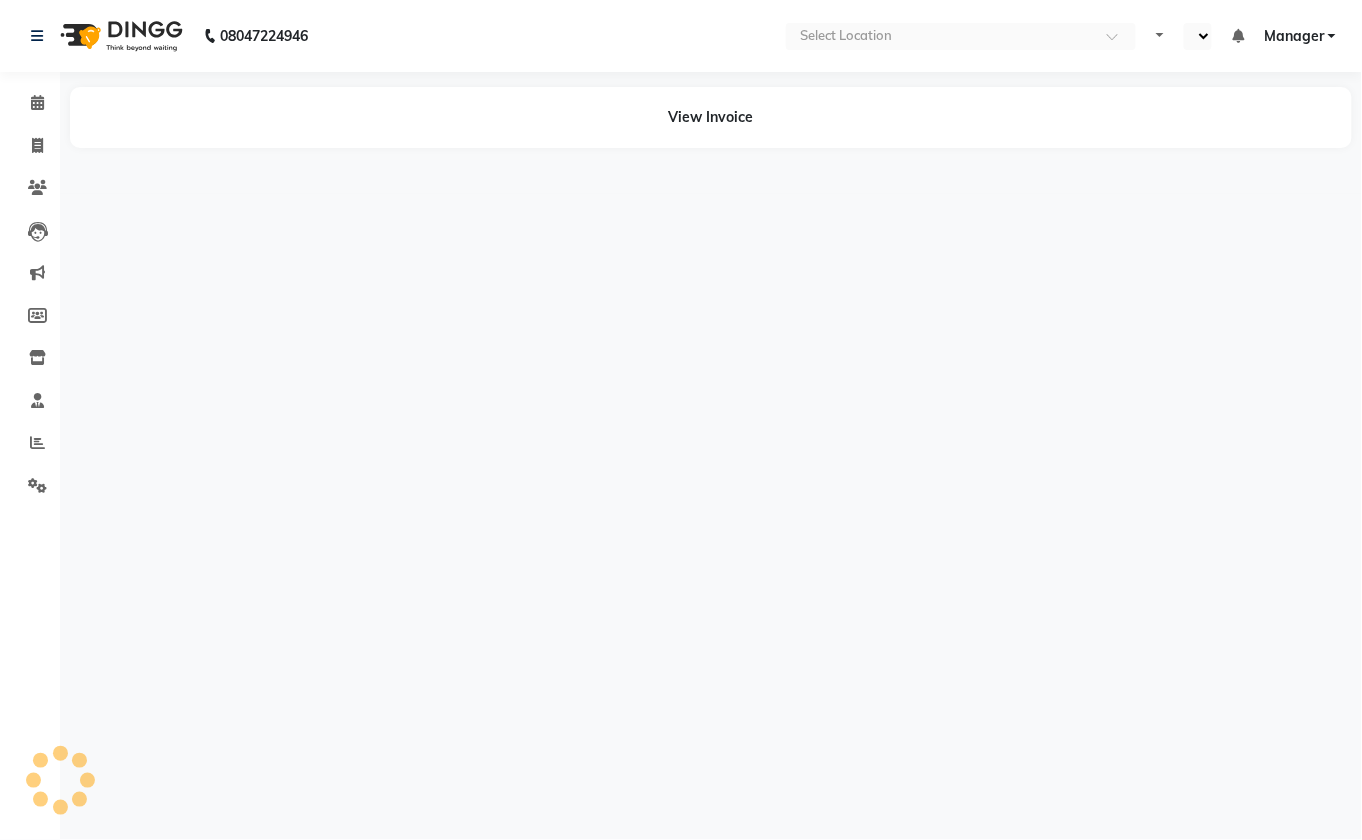 select on "en" 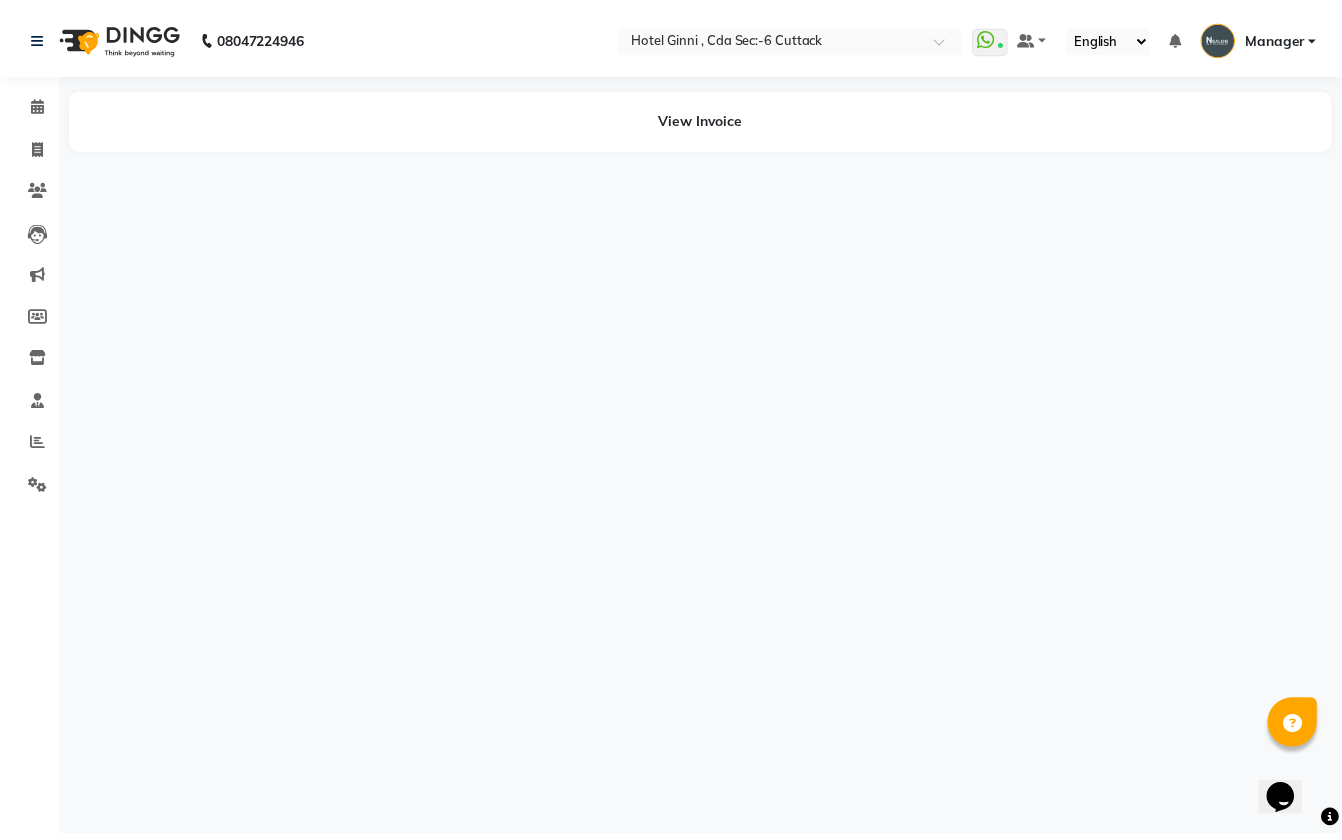 scroll, scrollTop: 0, scrollLeft: 0, axis: both 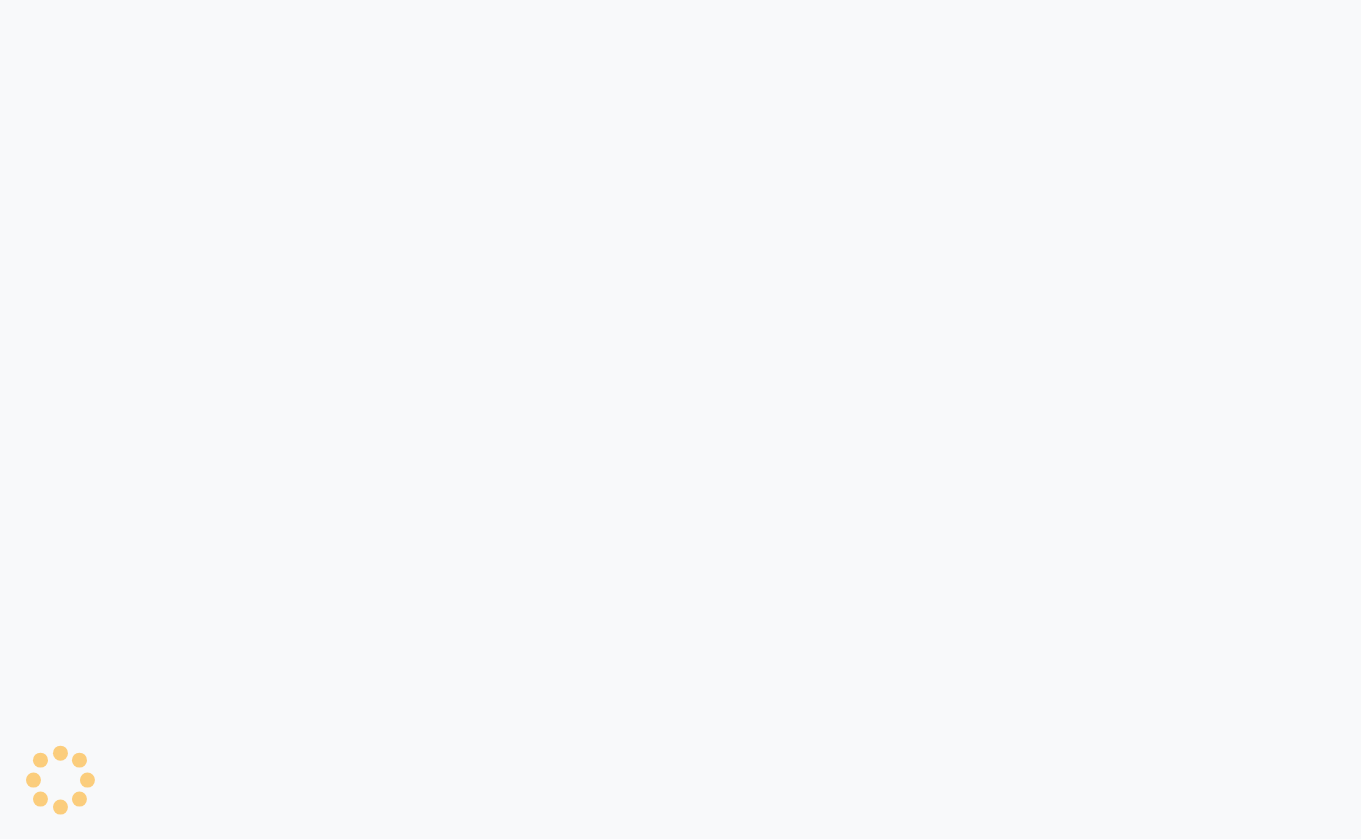 select on "service" 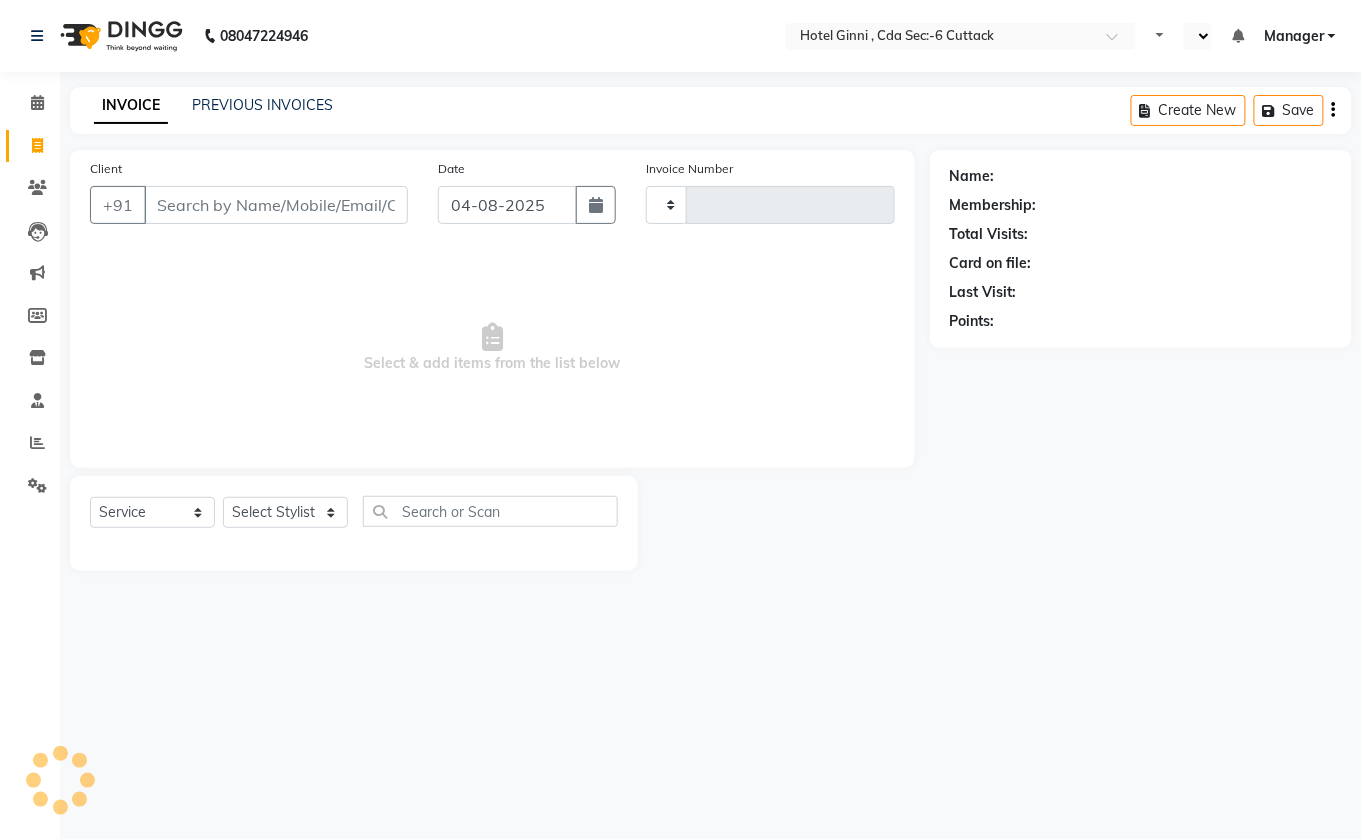 type on "0239" 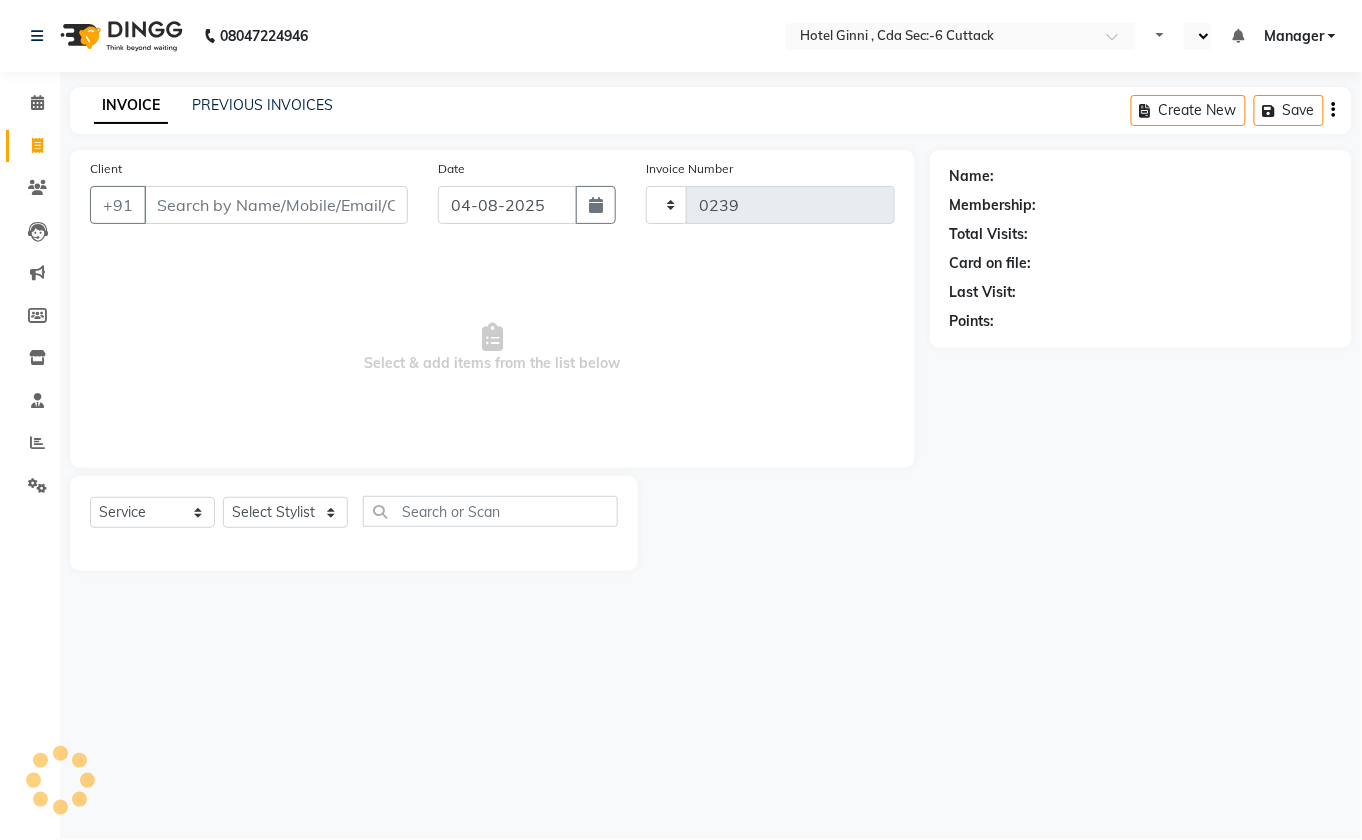 select on "en" 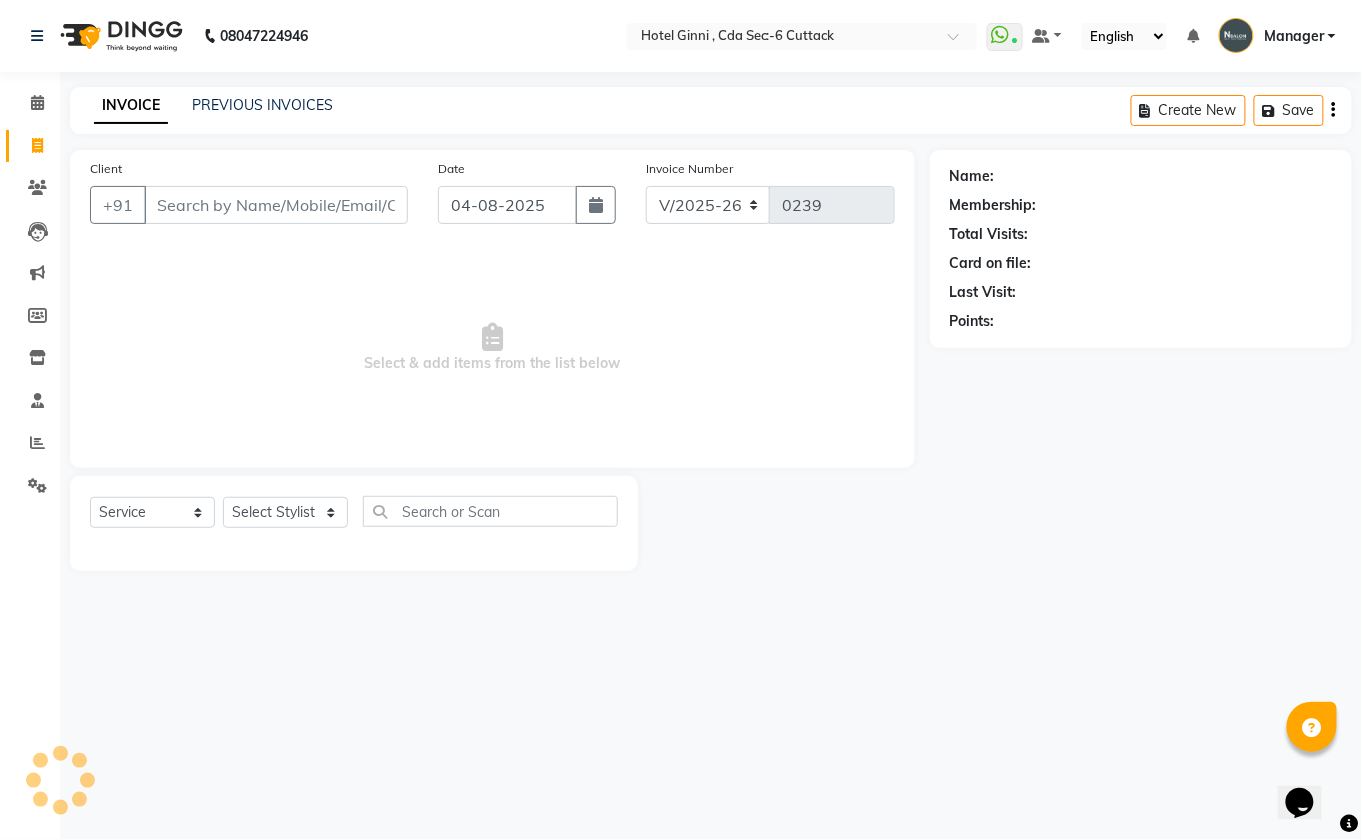 scroll, scrollTop: 0, scrollLeft: 0, axis: both 